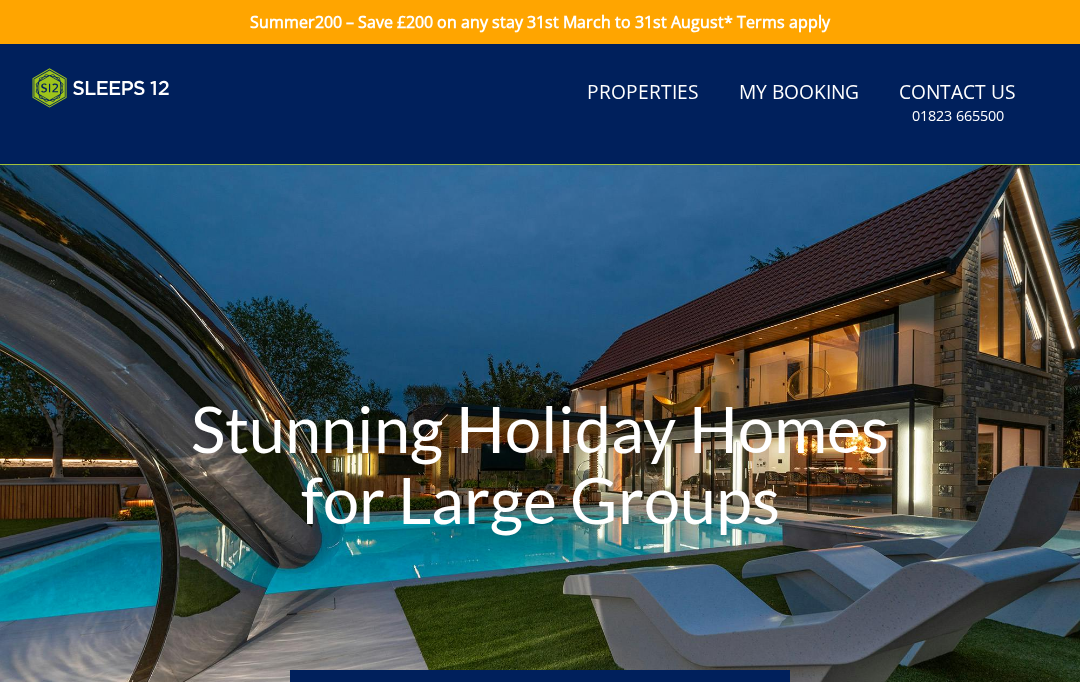 scroll, scrollTop: 0, scrollLeft: 0, axis: both 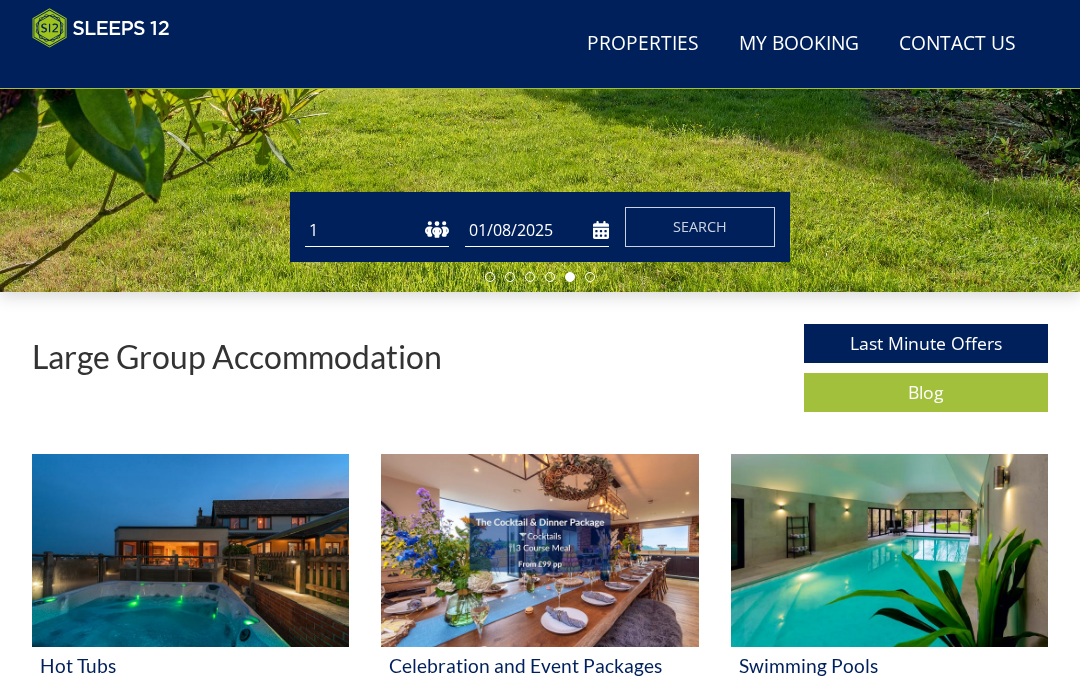 click on "01/08/2025" at bounding box center (537, 230) 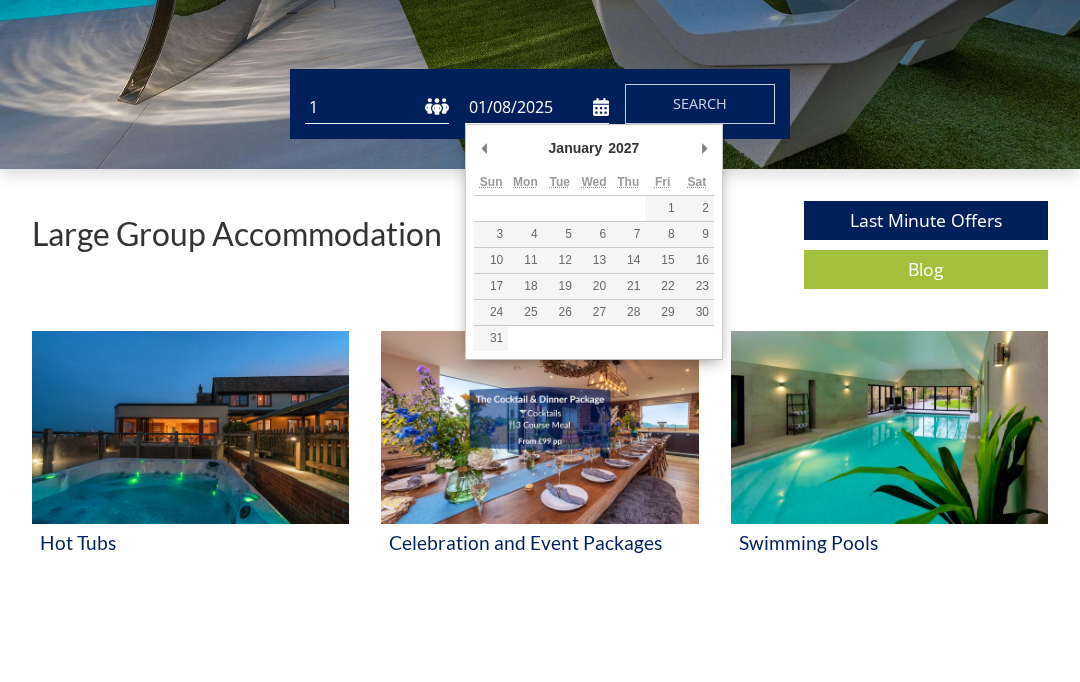scroll, scrollTop: 569, scrollLeft: 0, axis: vertical 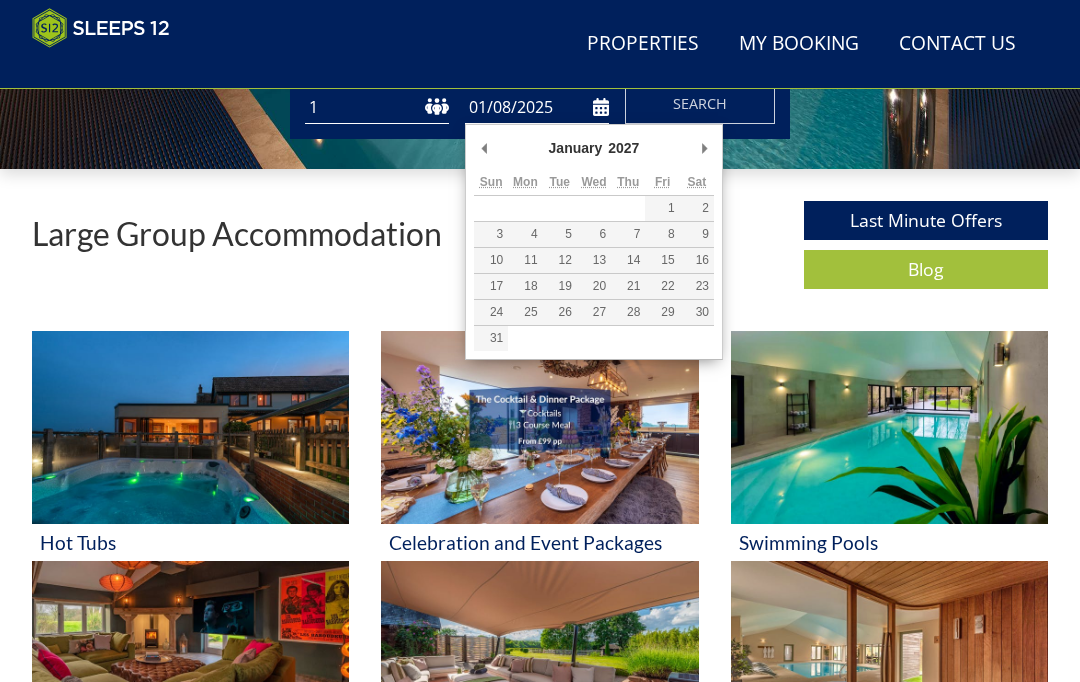 type on "[DATE]" 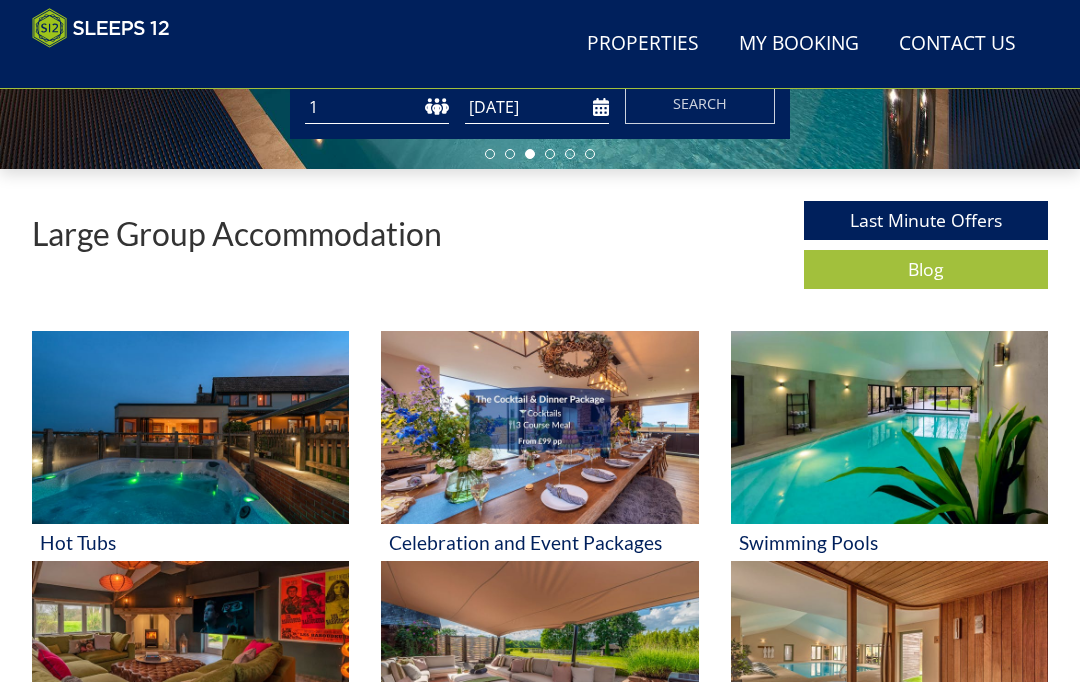click on "1
2
3
4
5
6
7
8
9
10
11
12
13
14
15
16
17
18
19
20
21
22
23
24
25
26
27
28
29
30
31
32" at bounding box center [377, 107] 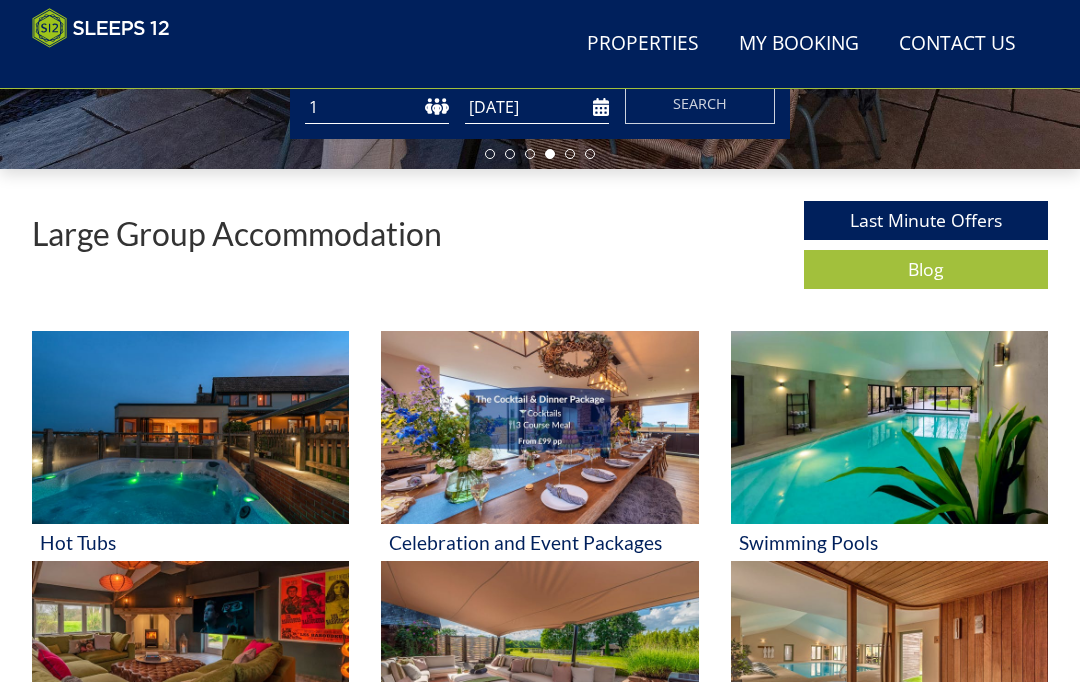 select on "26" 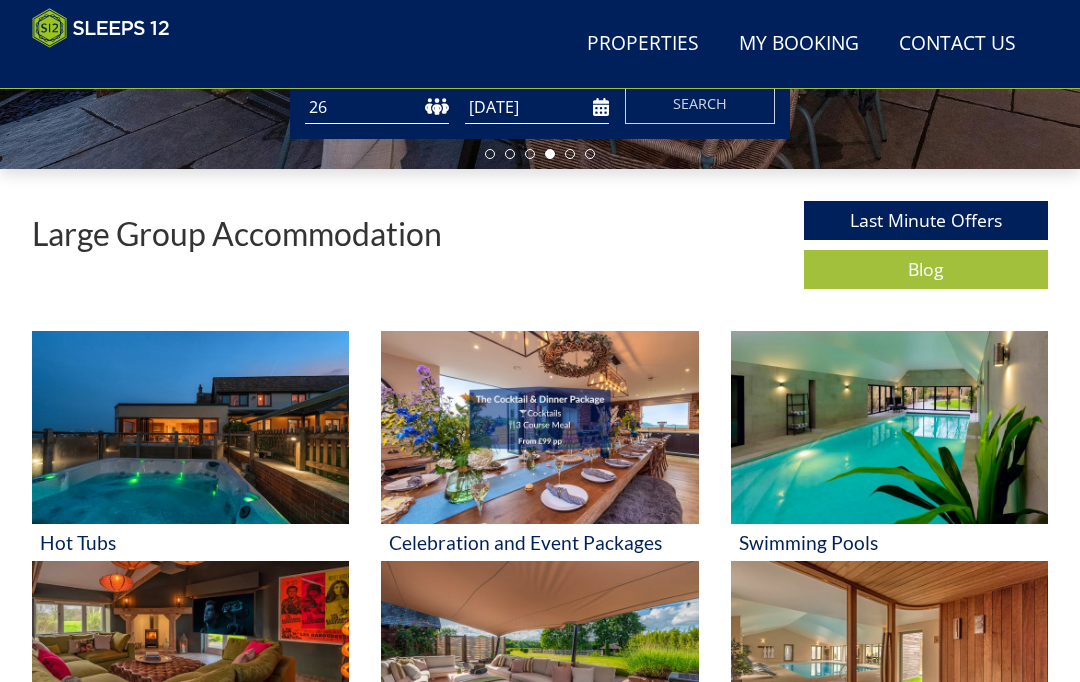click on "Search" at bounding box center [700, 103] 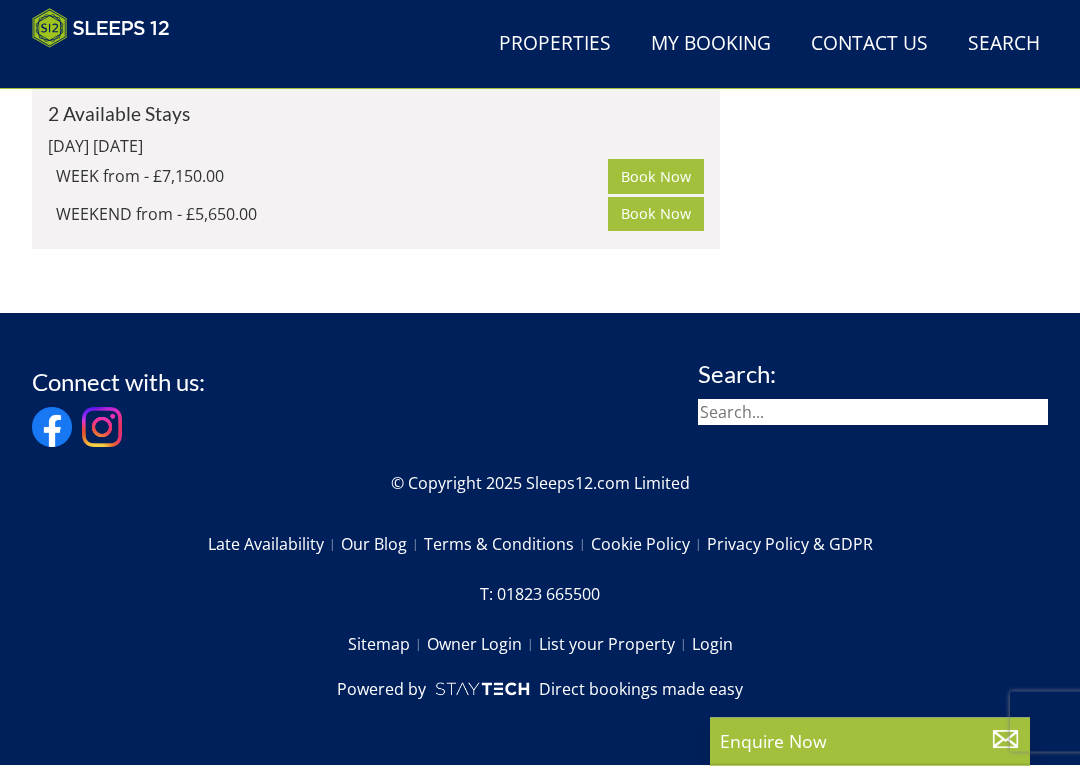 scroll, scrollTop: 3856, scrollLeft: 0, axis: vertical 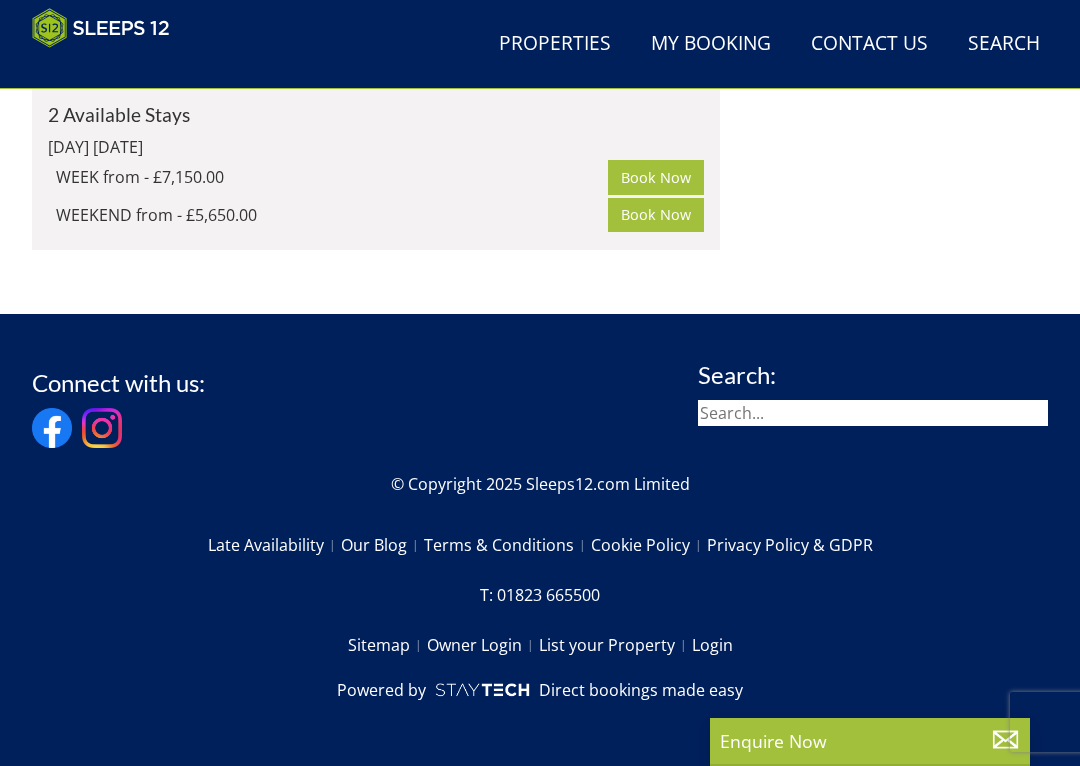 click on "Beaverbrook 20" at bounding box center [137, -755] 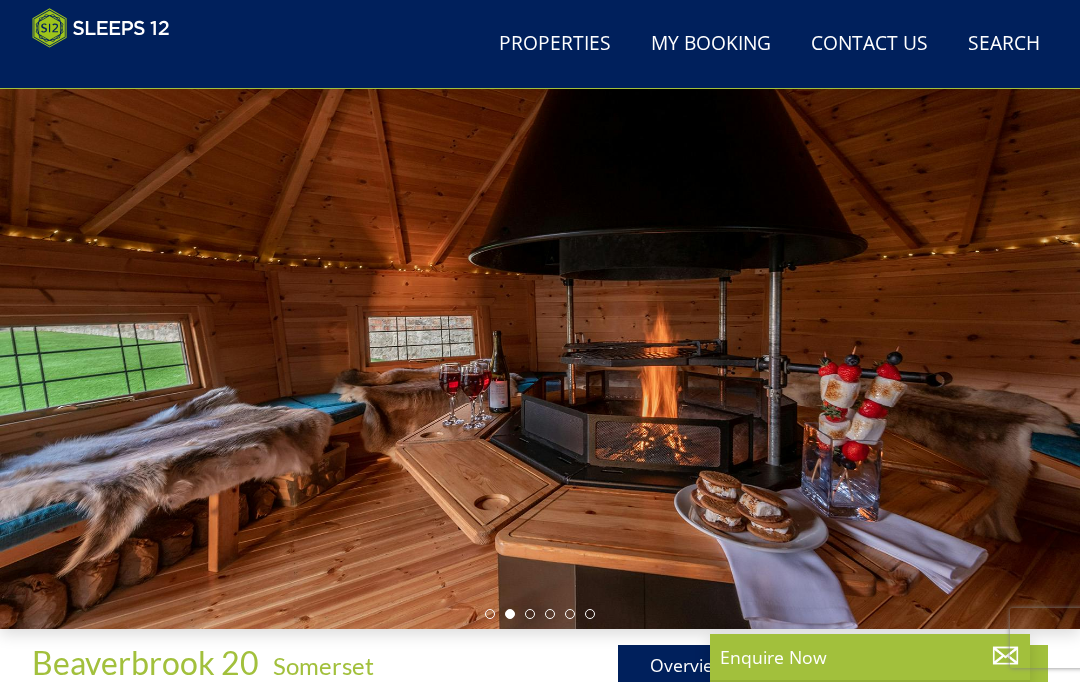 scroll, scrollTop: 0, scrollLeft: 0, axis: both 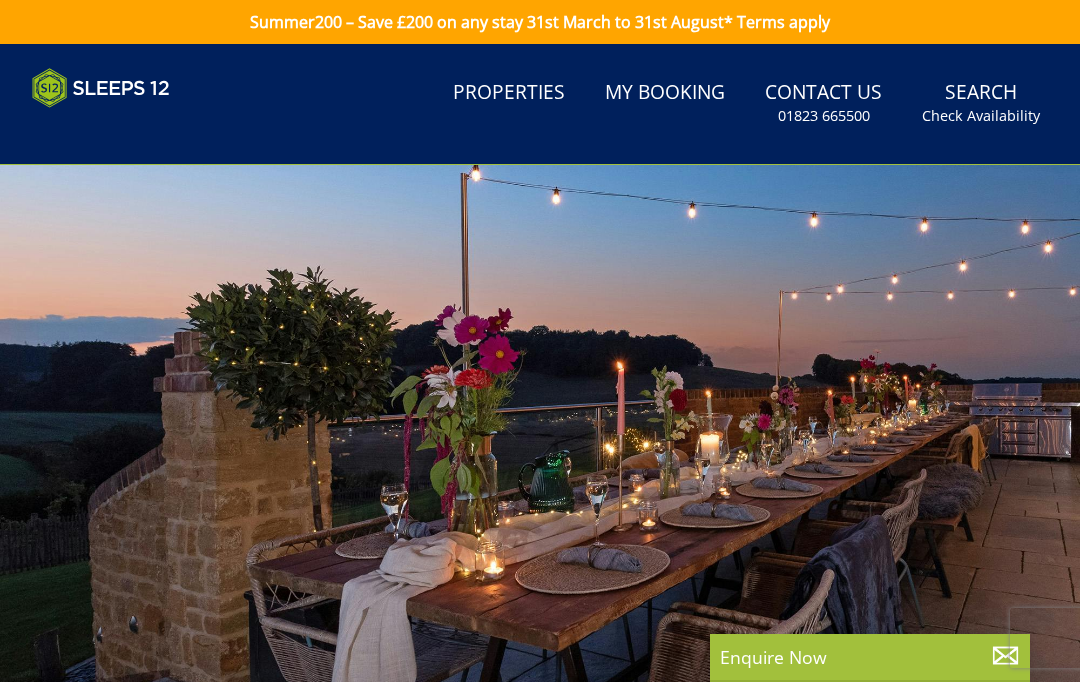 select on "26" 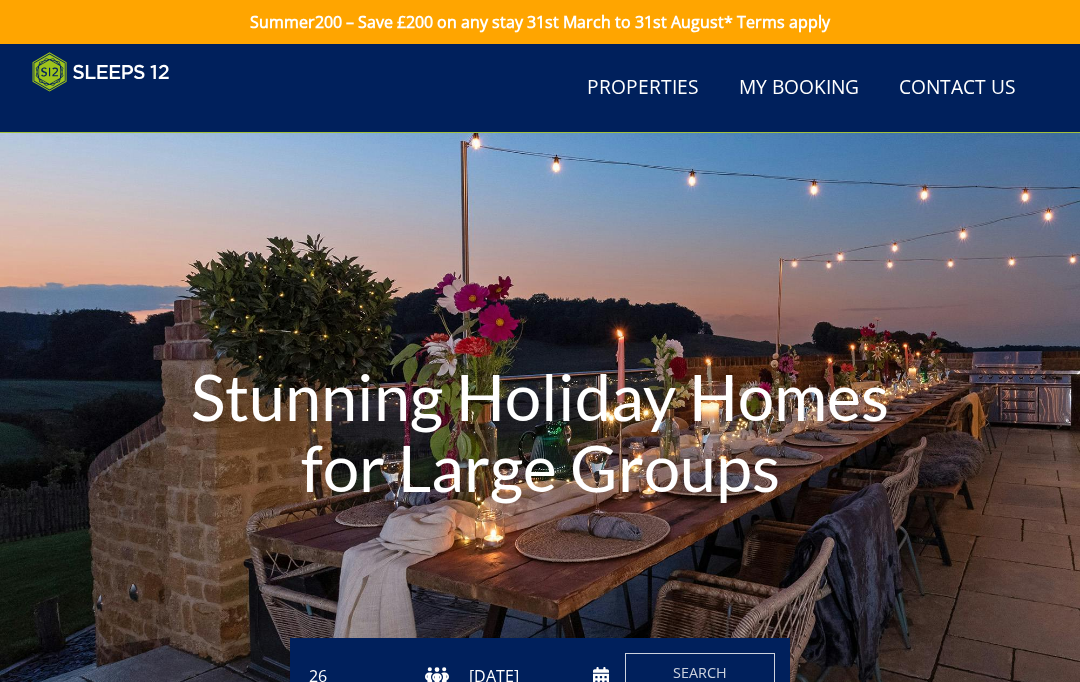 scroll, scrollTop: 569, scrollLeft: 0, axis: vertical 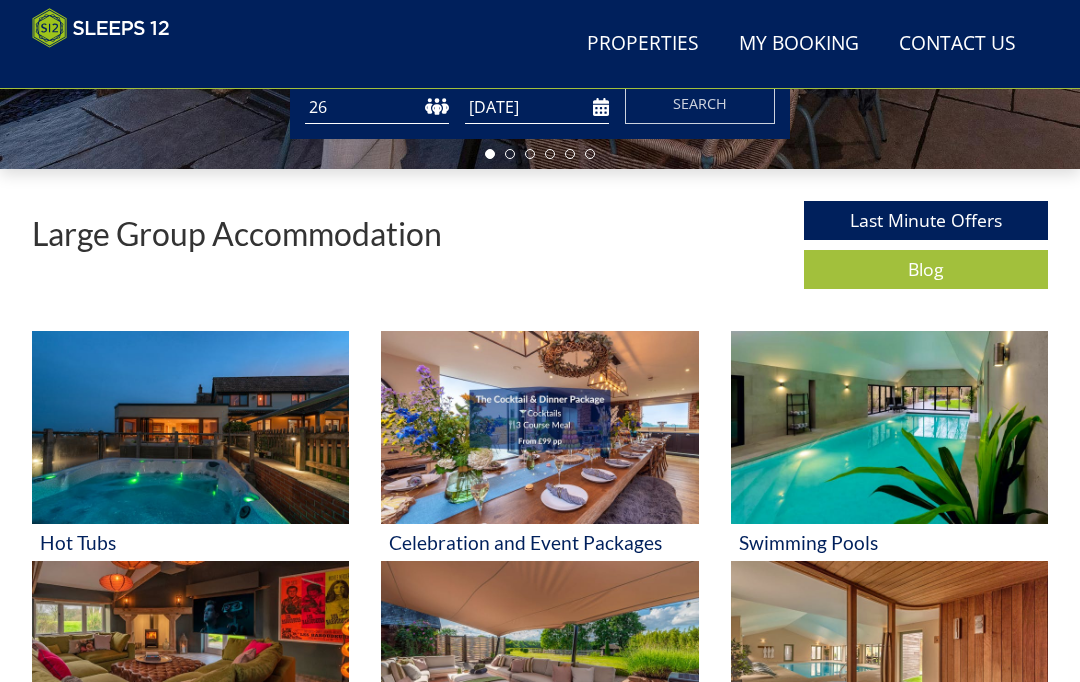 click on "[DATE]" at bounding box center [537, 107] 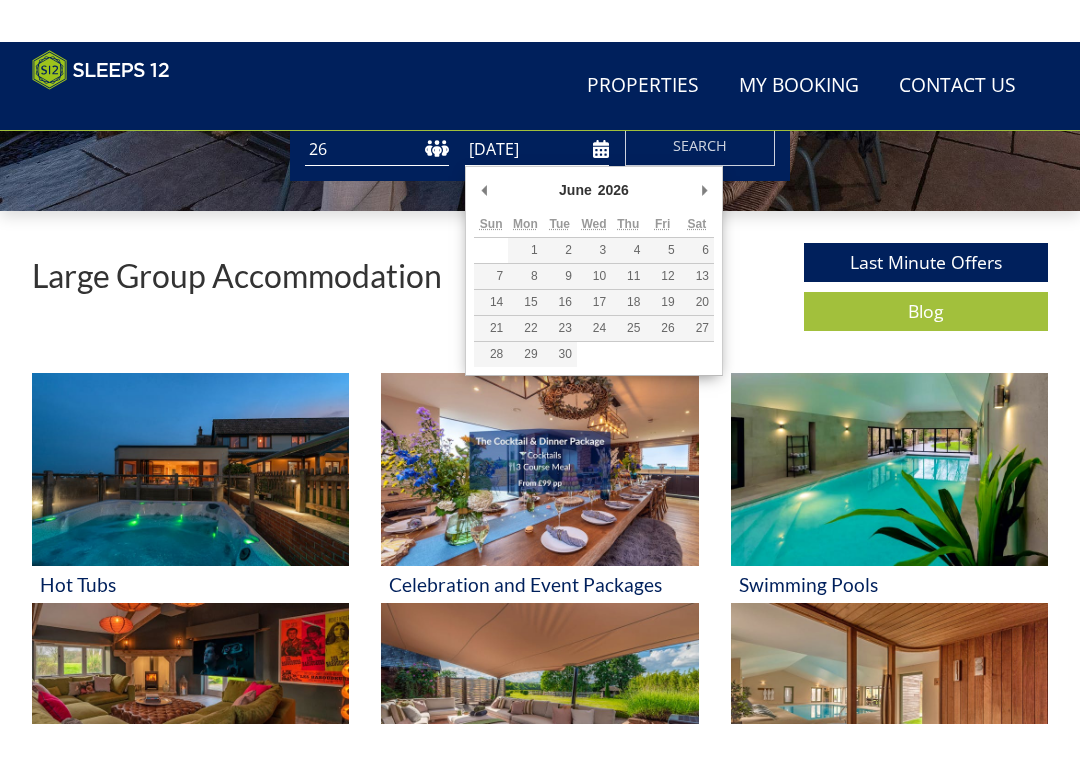 scroll, scrollTop: 569, scrollLeft: 0, axis: vertical 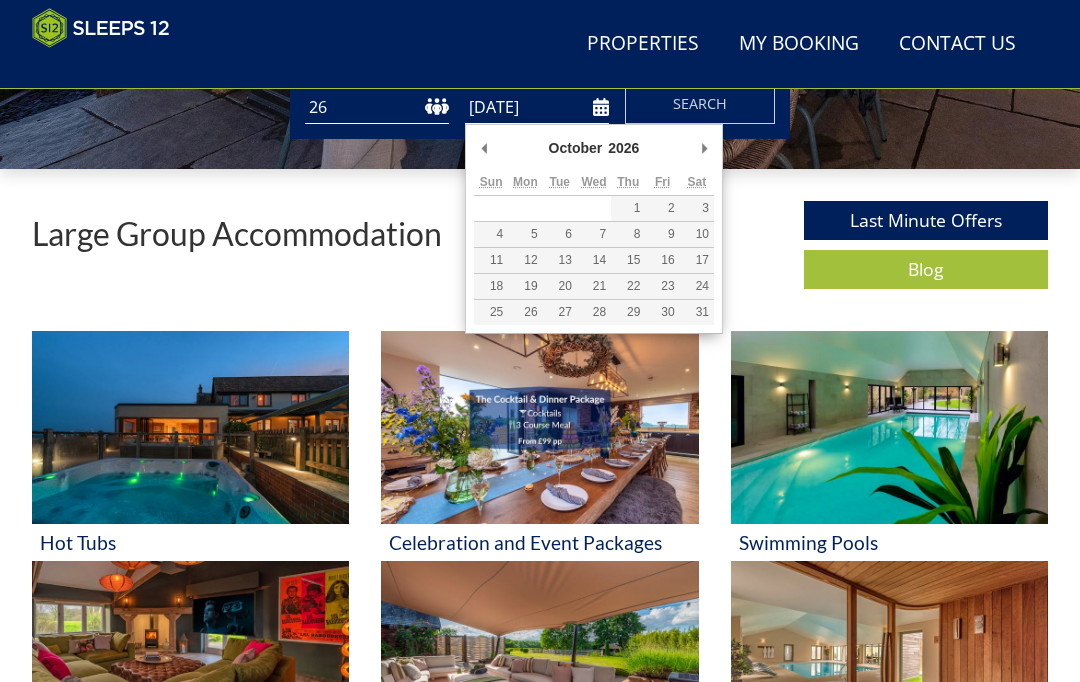 type on "[DATE]" 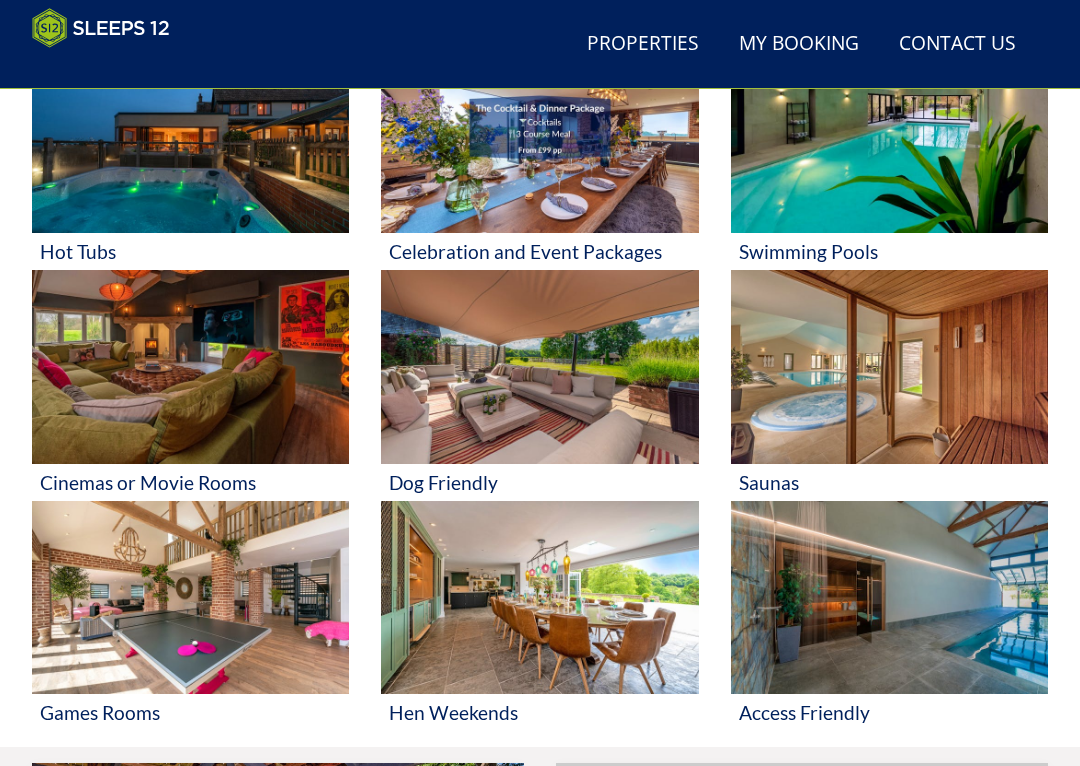 scroll, scrollTop: 869, scrollLeft: 0, axis: vertical 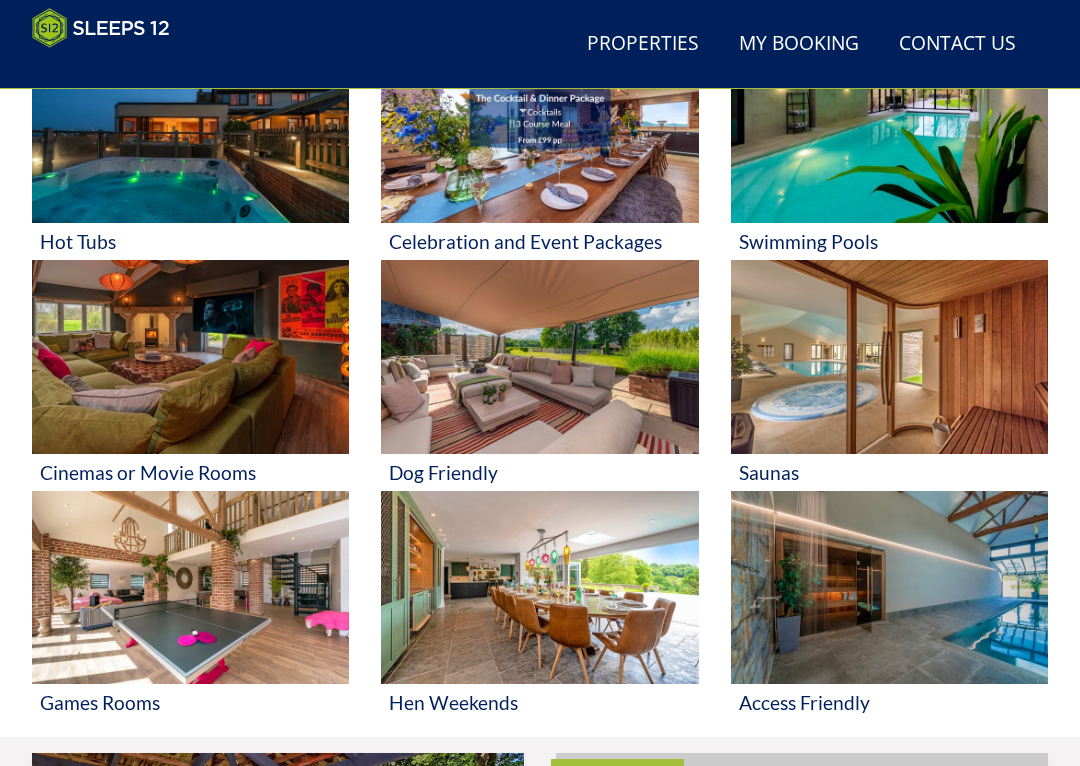 click on "Cinemas or Movie Rooms" at bounding box center [190, 473] 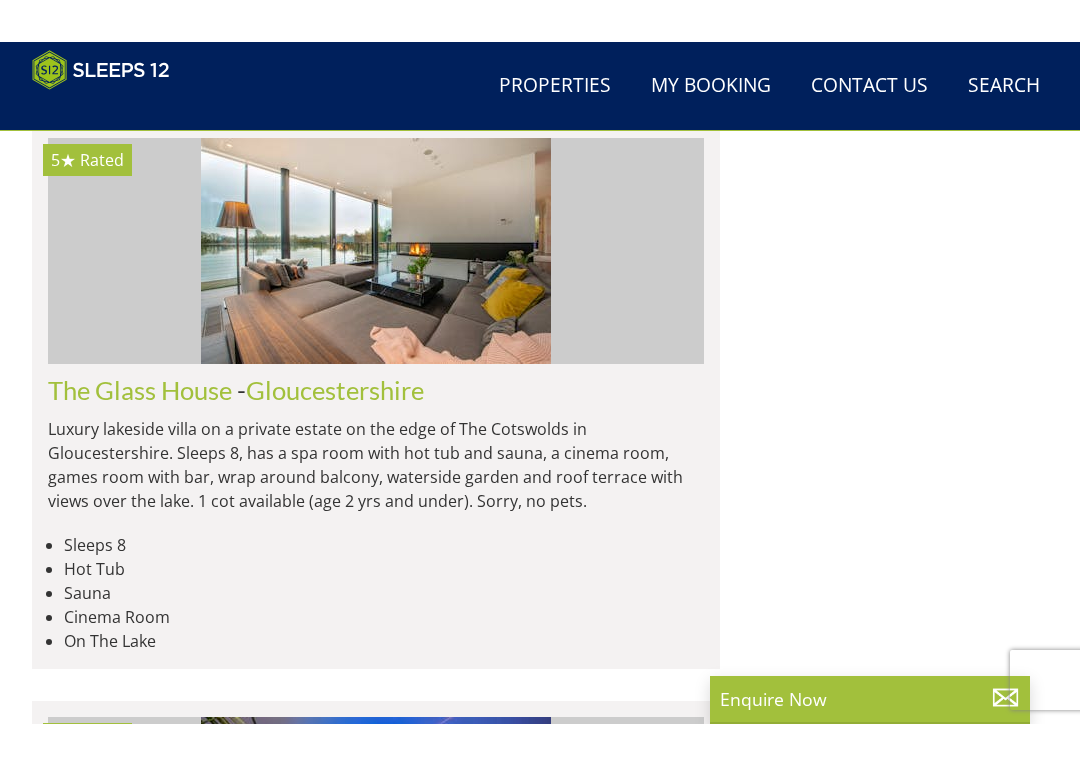 scroll, scrollTop: 2581, scrollLeft: 0, axis: vertical 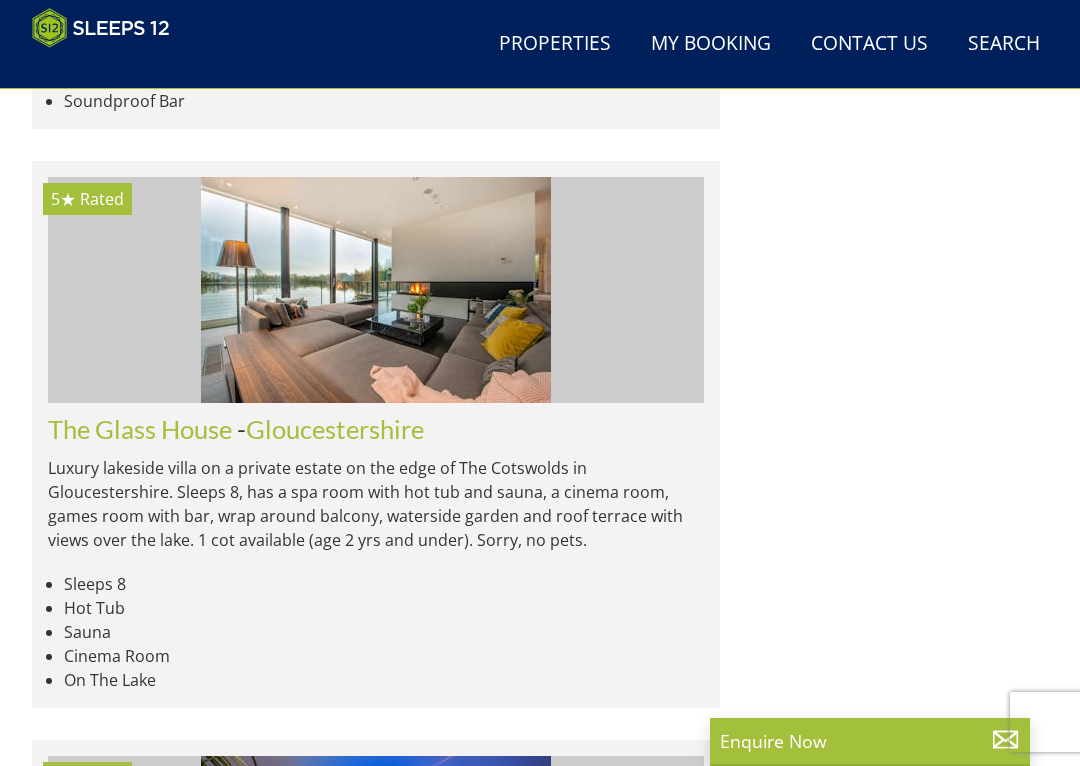 click on "Princehay Barton" at bounding box center [145, -930] 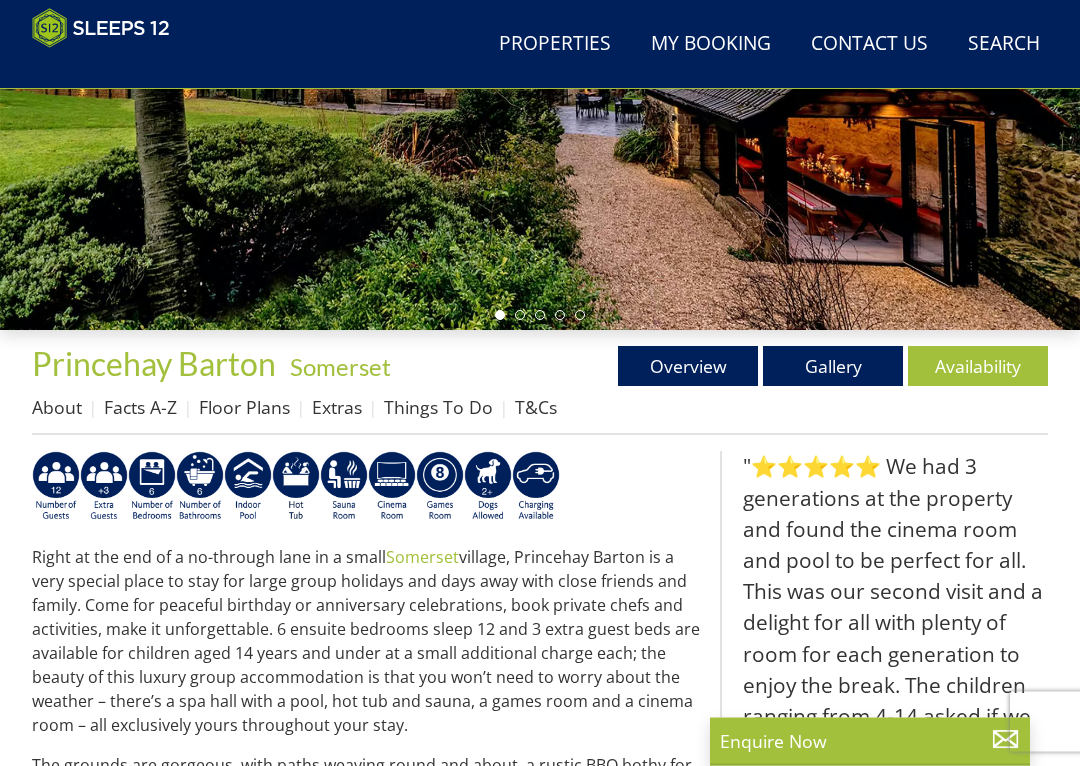 scroll, scrollTop: 407, scrollLeft: 0, axis: vertical 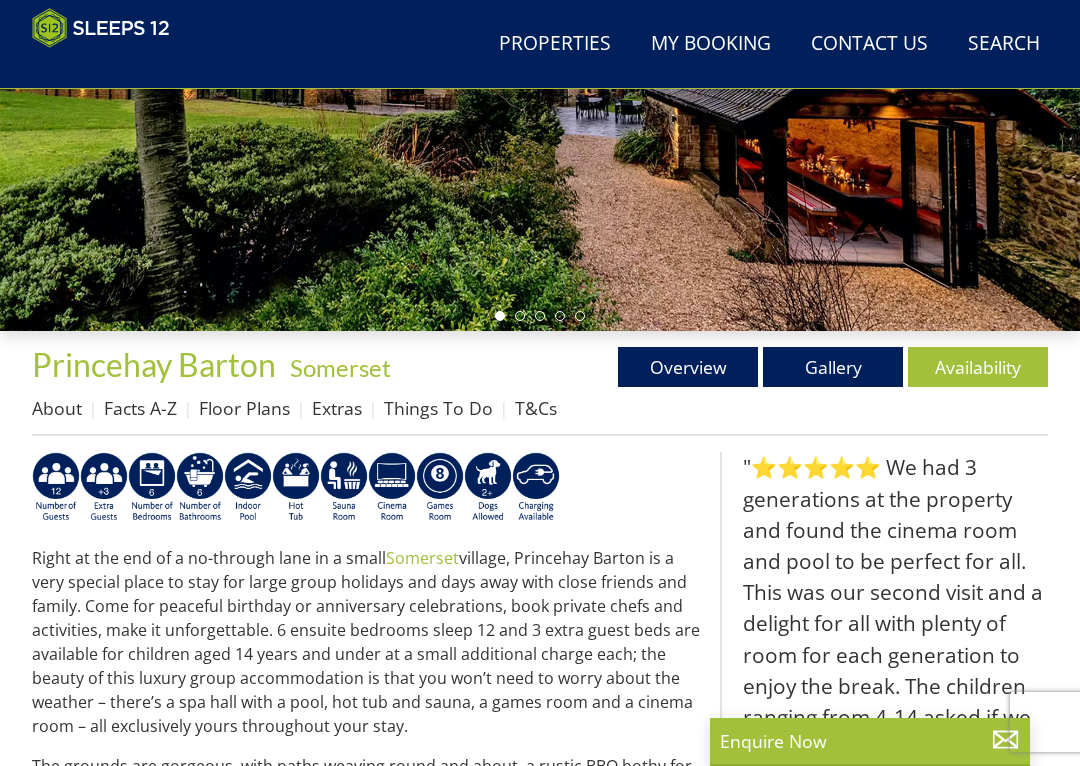 click on "Availability" at bounding box center [978, 367] 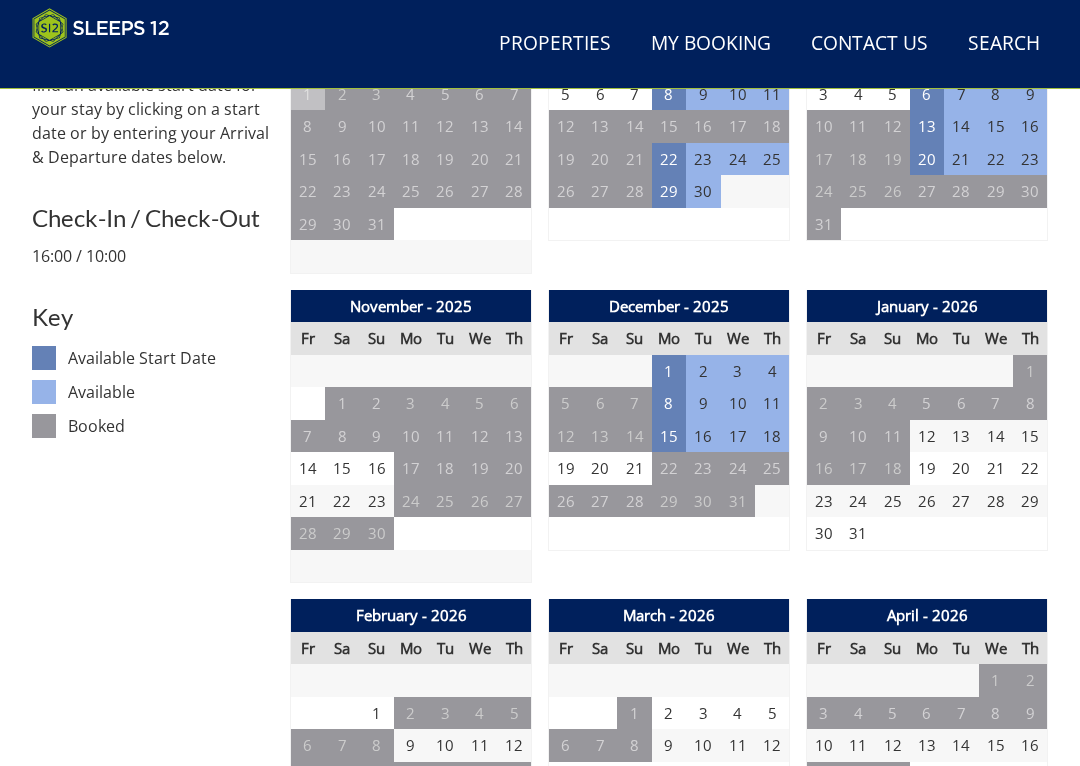 scroll, scrollTop: 879, scrollLeft: 0, axis: vertical 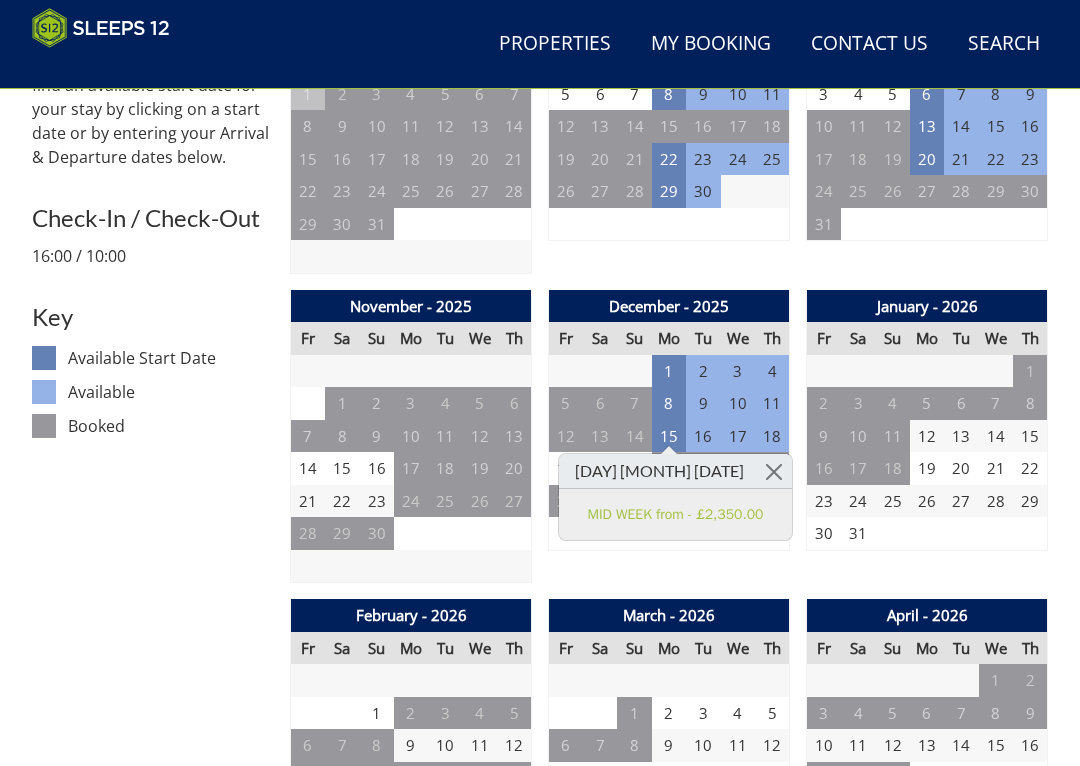 click on "MID WEEK from  - £2,350.00" at bounding box center [675, 514] 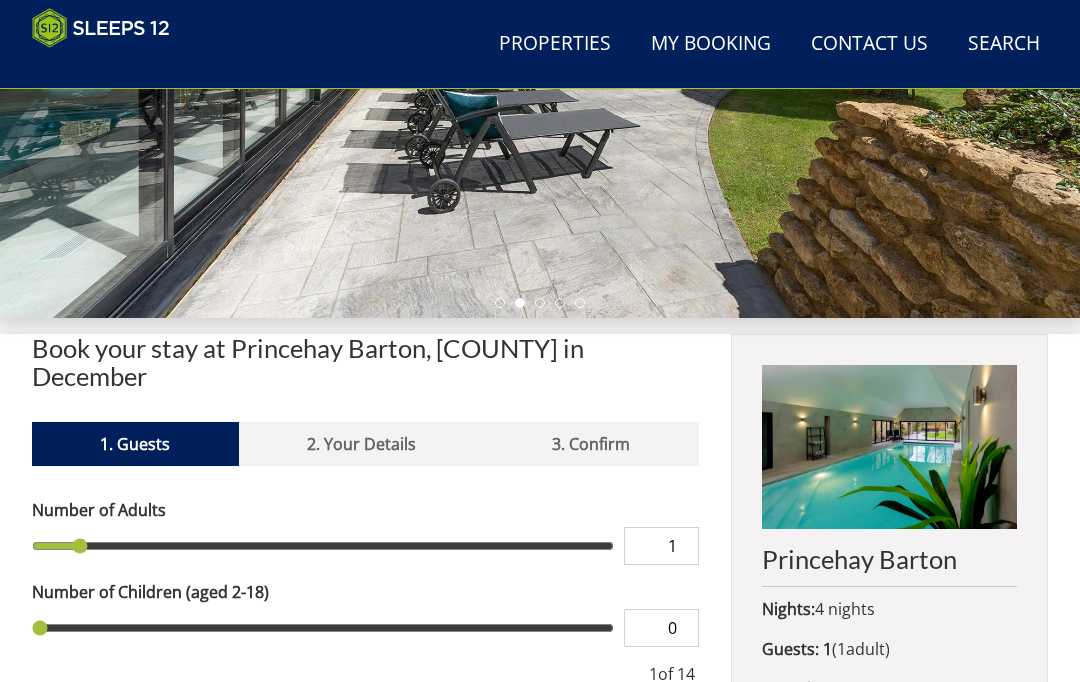 scroll, scrollTop: 412, scrollLeft: 0, axis: vertical 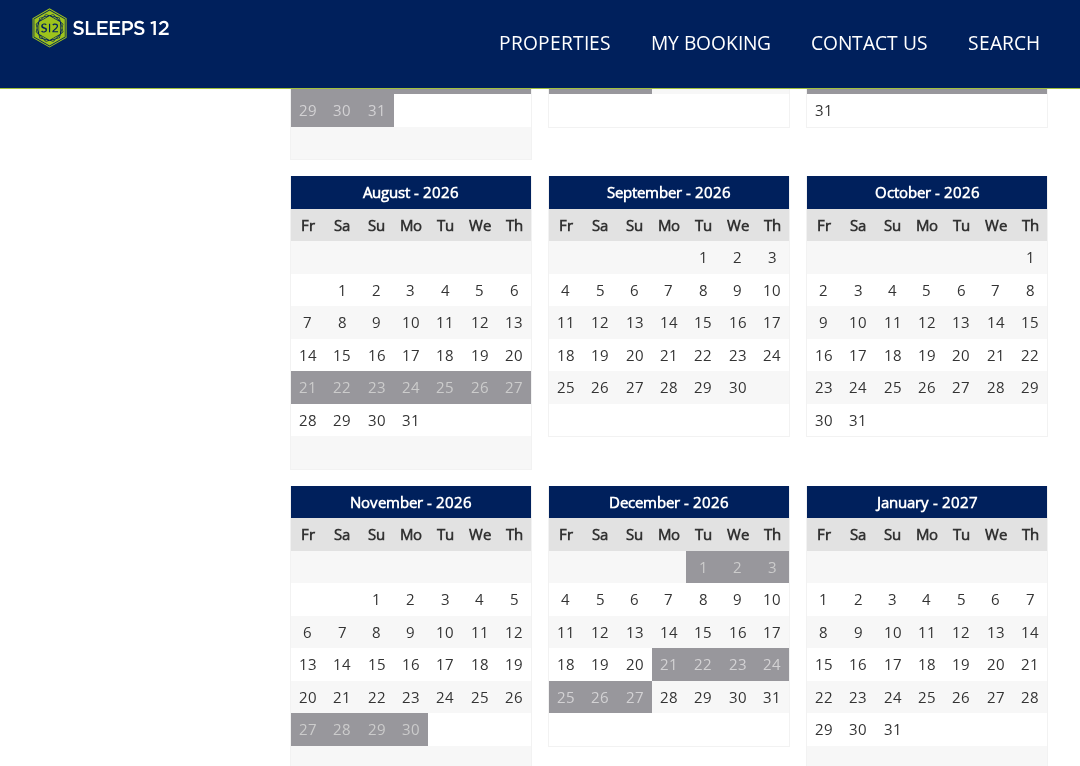 click on "30" at bounding box center (824, 421) 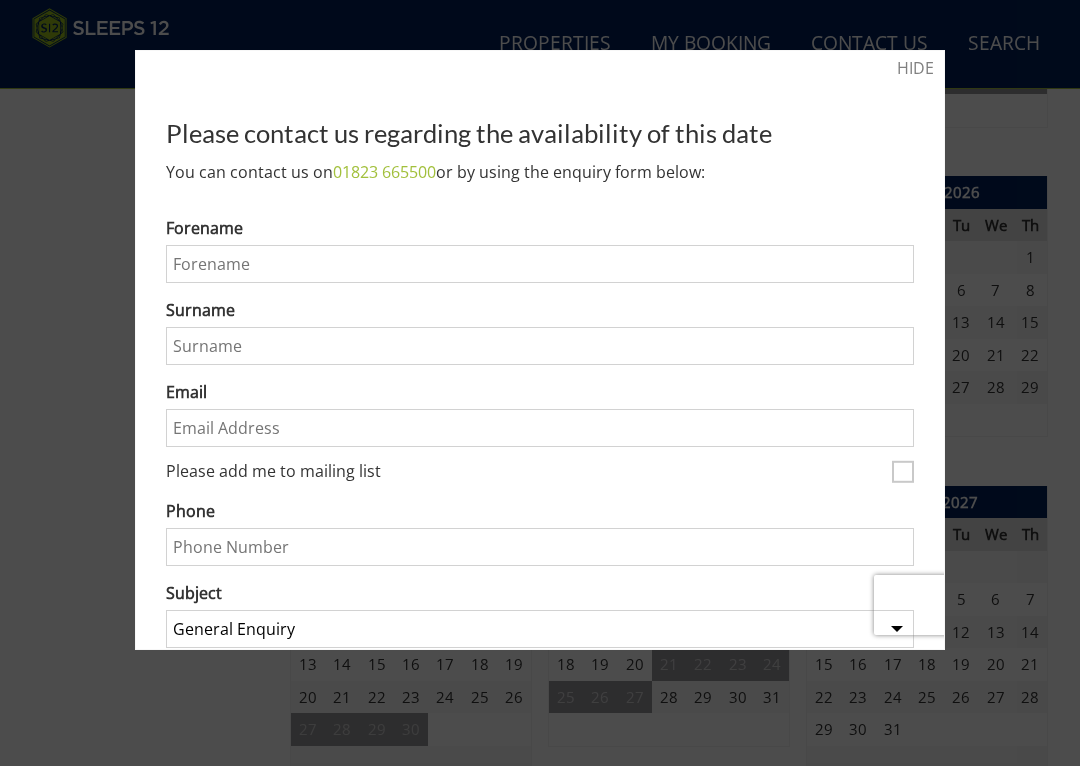 click on "HIDE" at bounding box center (915, 68) 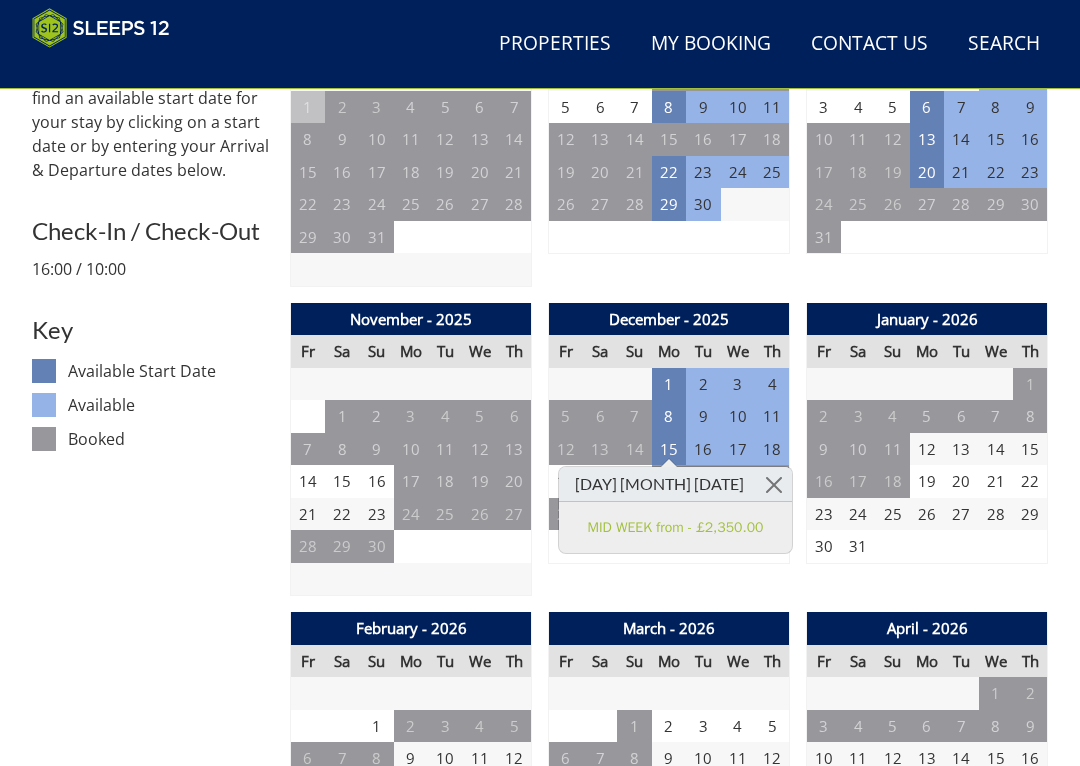 scroll, scrollTop: 866, scrollLeft: 0, axis: vertical 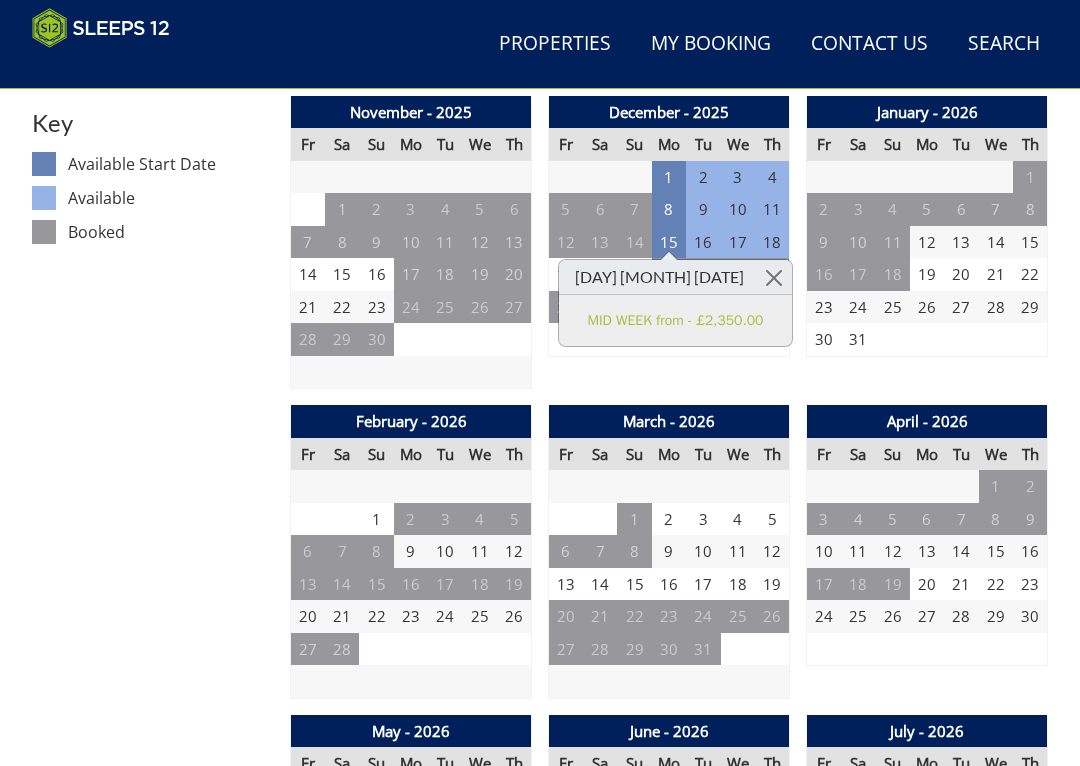 click at bounding box center [774, 278] 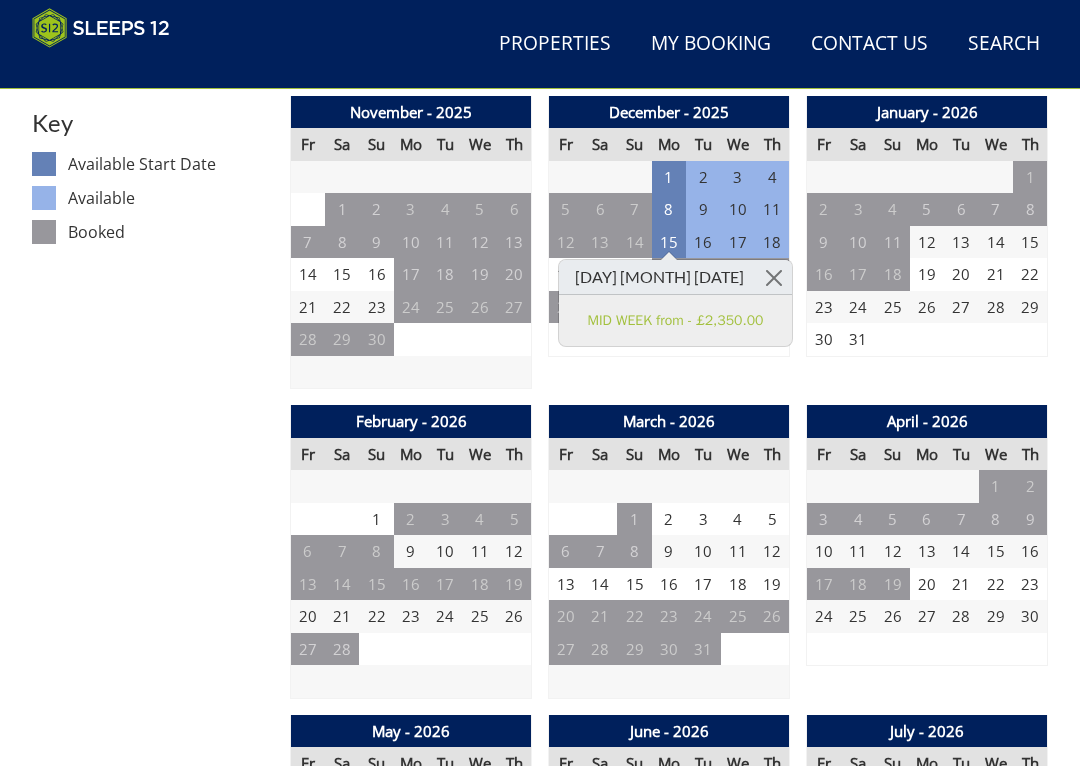 scroll, scrollTop: 1073, scrollLeft: 0, axis: vertical 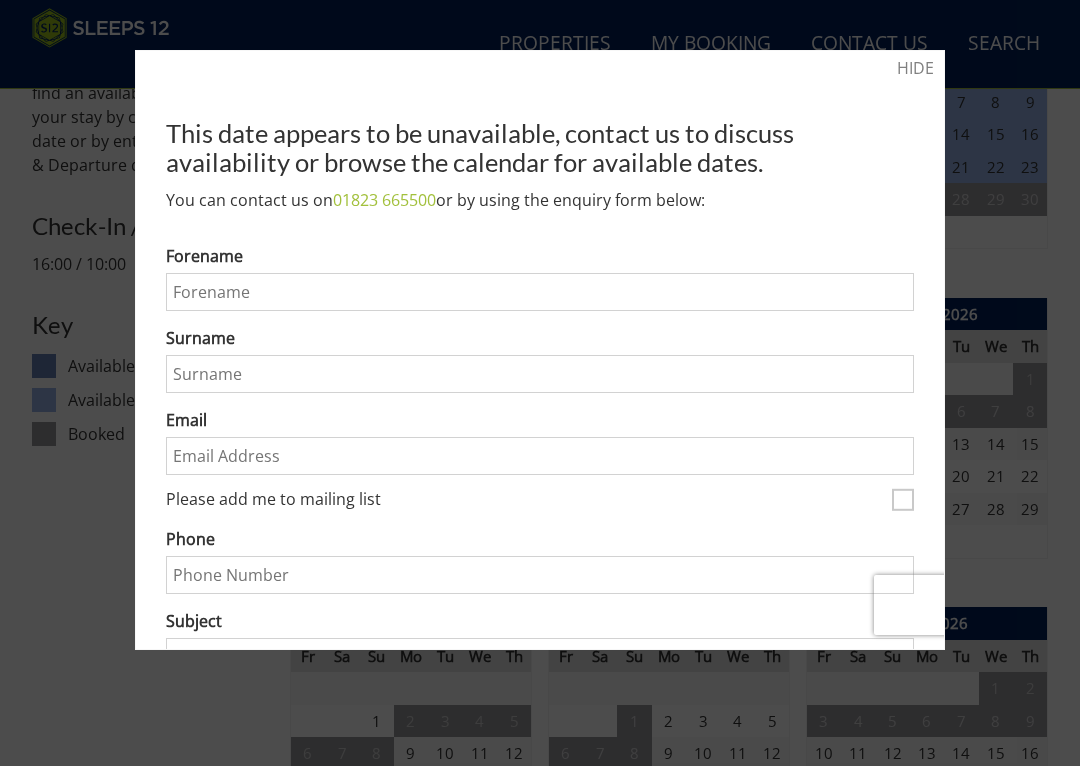 click on "HIDE" at bounding box center (915, 68) 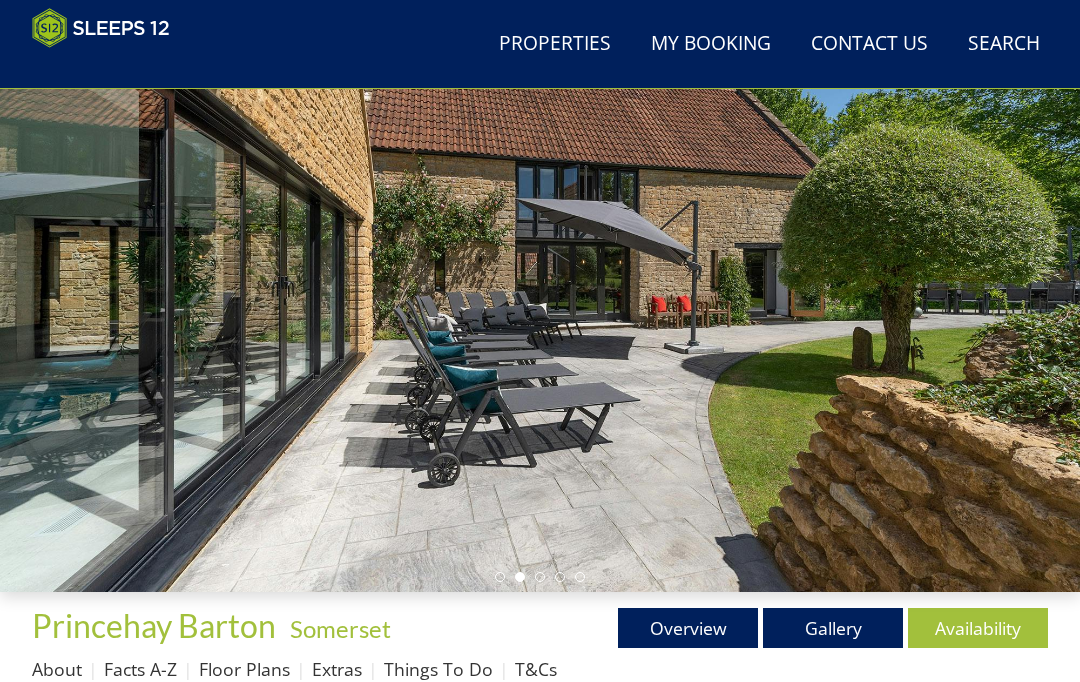 scroll, scrollTop: 145, scrollLeft: 0, axis: vertical 